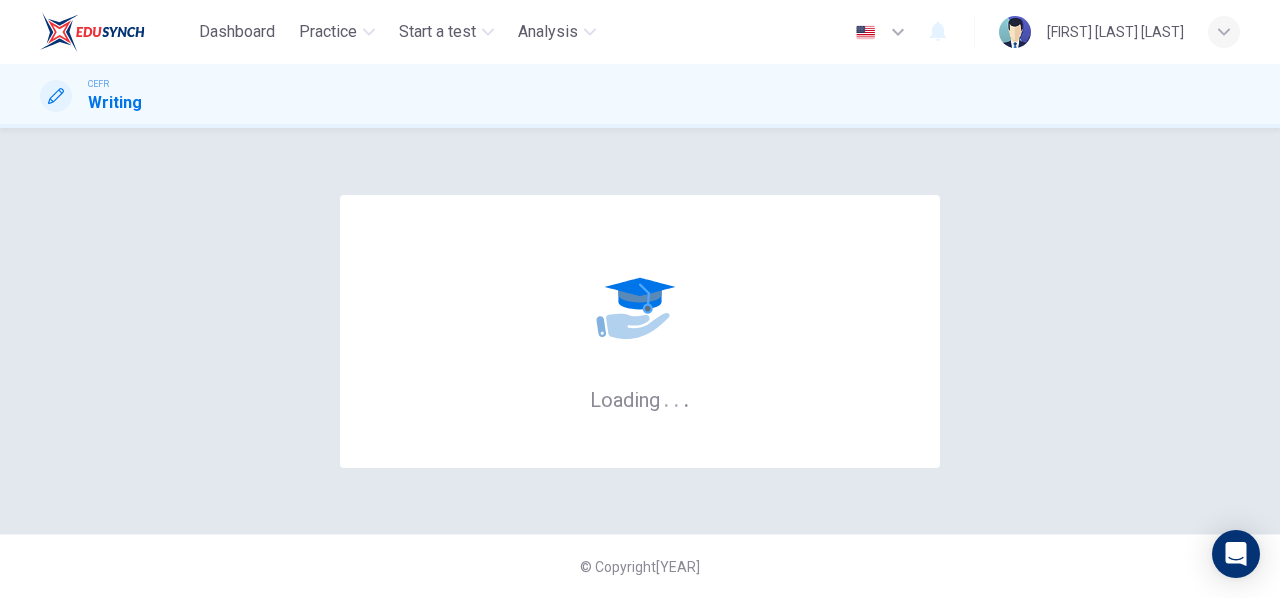 scroll, scrollTop: 0, scrollLeft: 0, axis: both 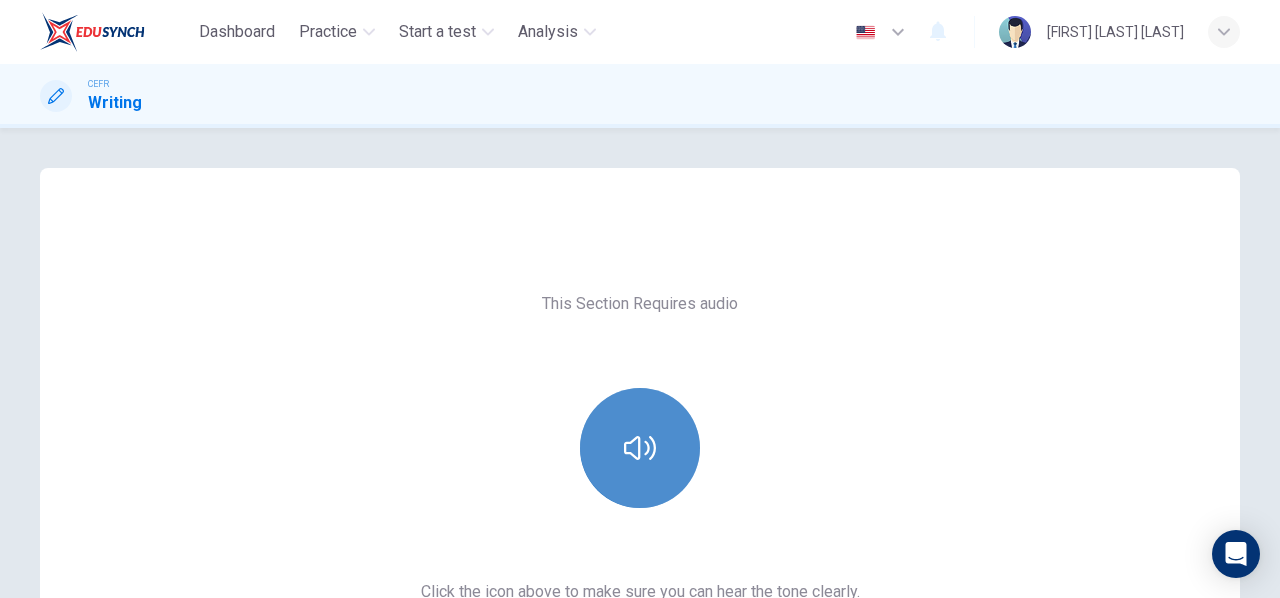 click at bounding box center (640, 448) 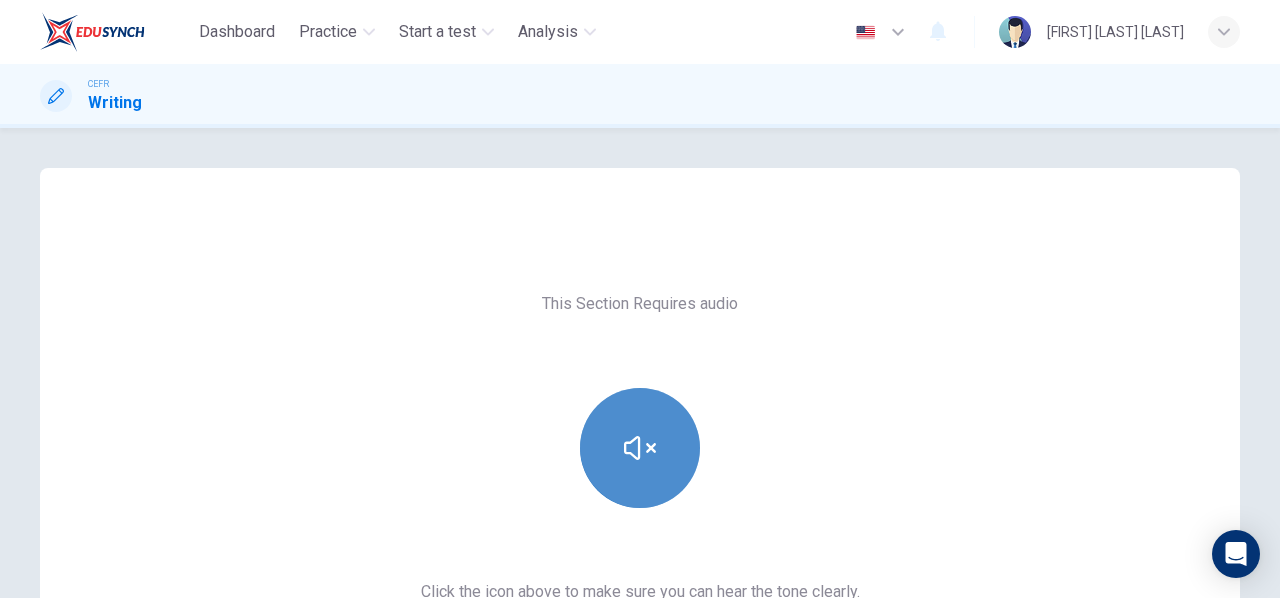 click at bounding box center (640, 448) 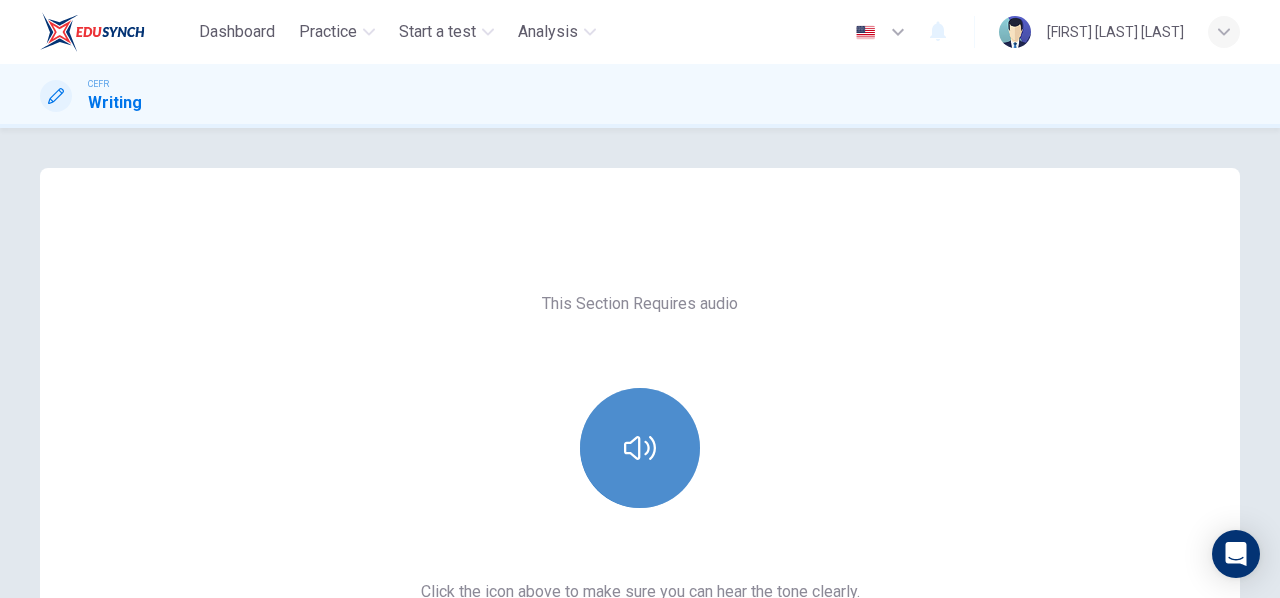 click at bounding box center (640, 448) 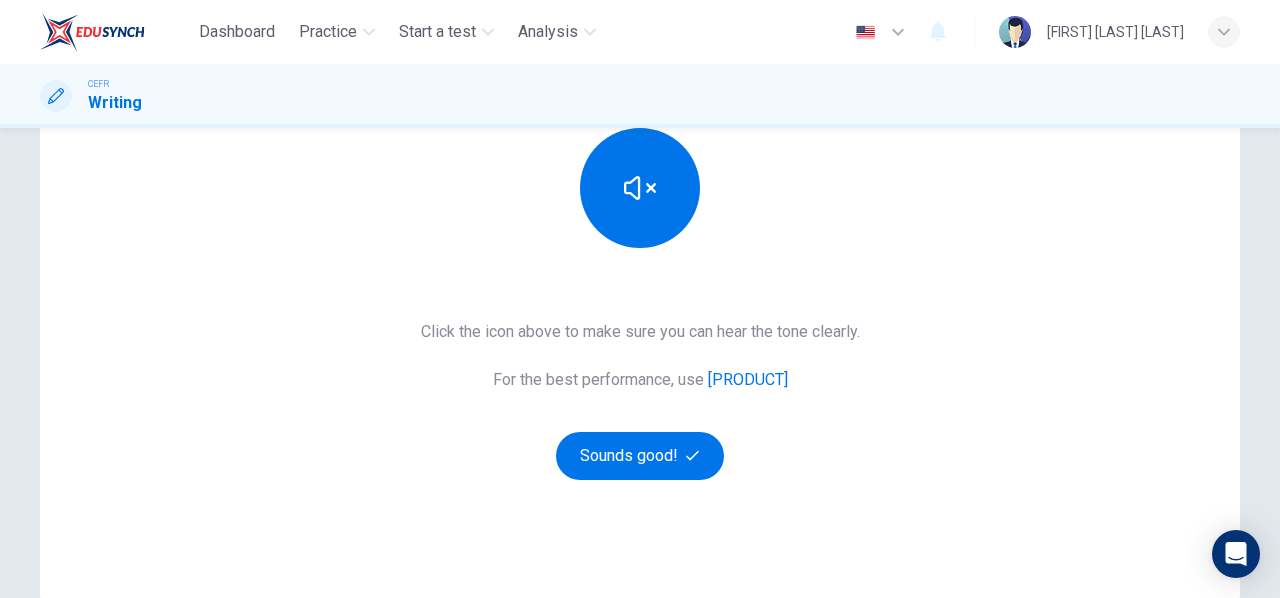 scroll, scrollTop: 261, scrollLeft: 0, axis: vertical 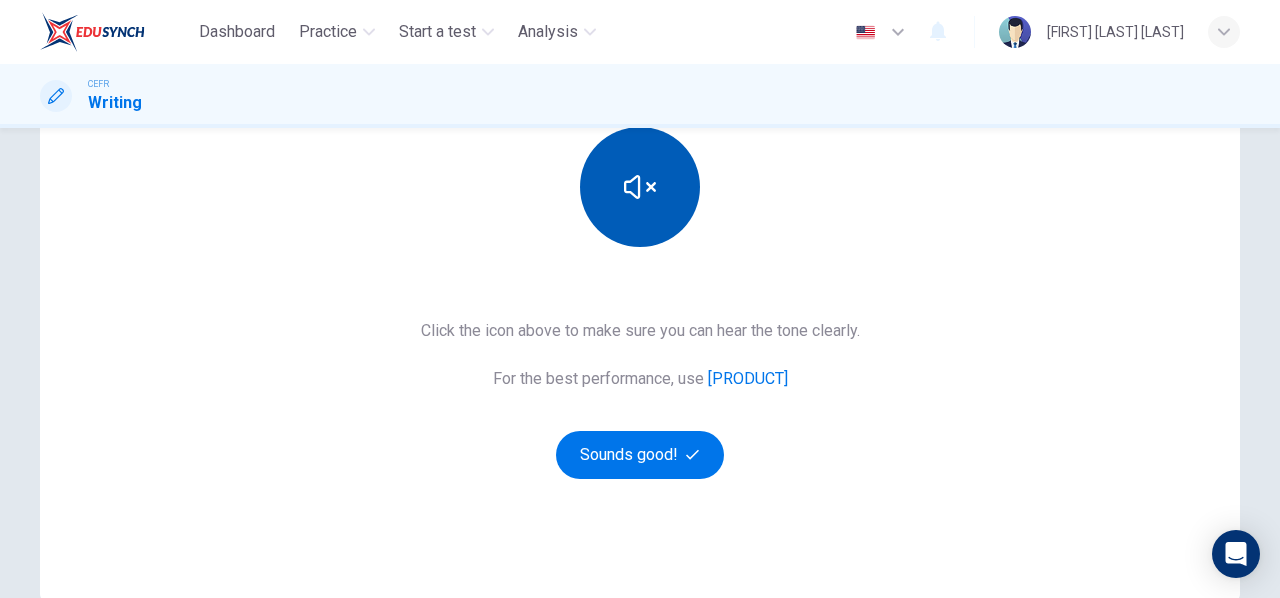 click at bounding box center [640, 187] 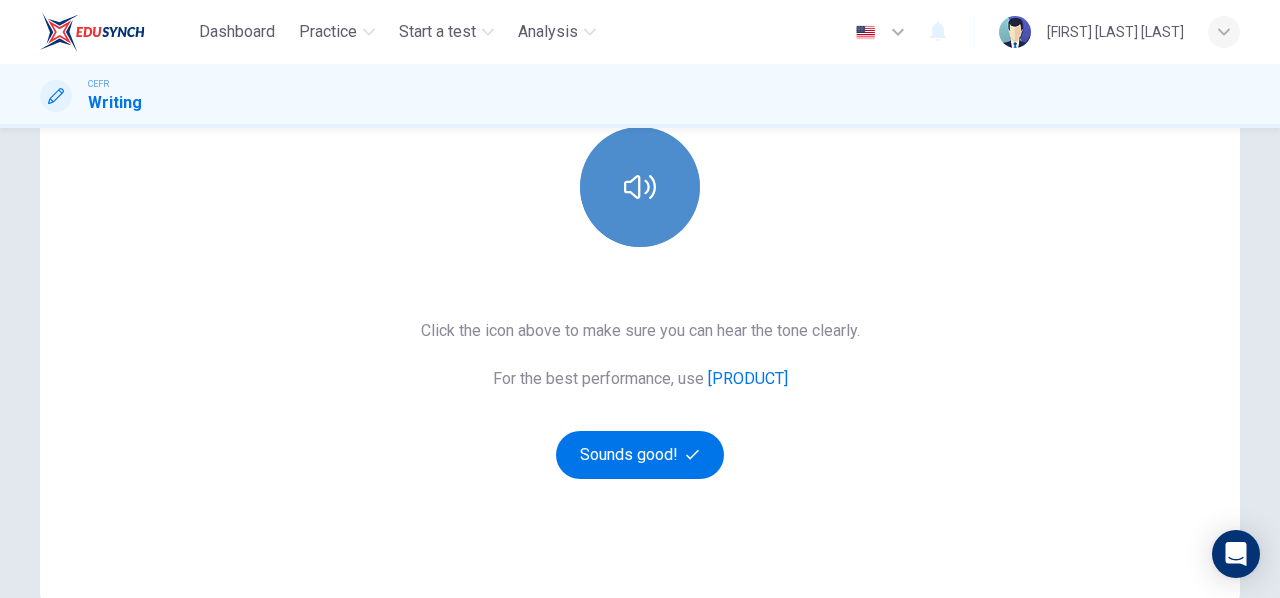 click at bounding box center [640, 187] 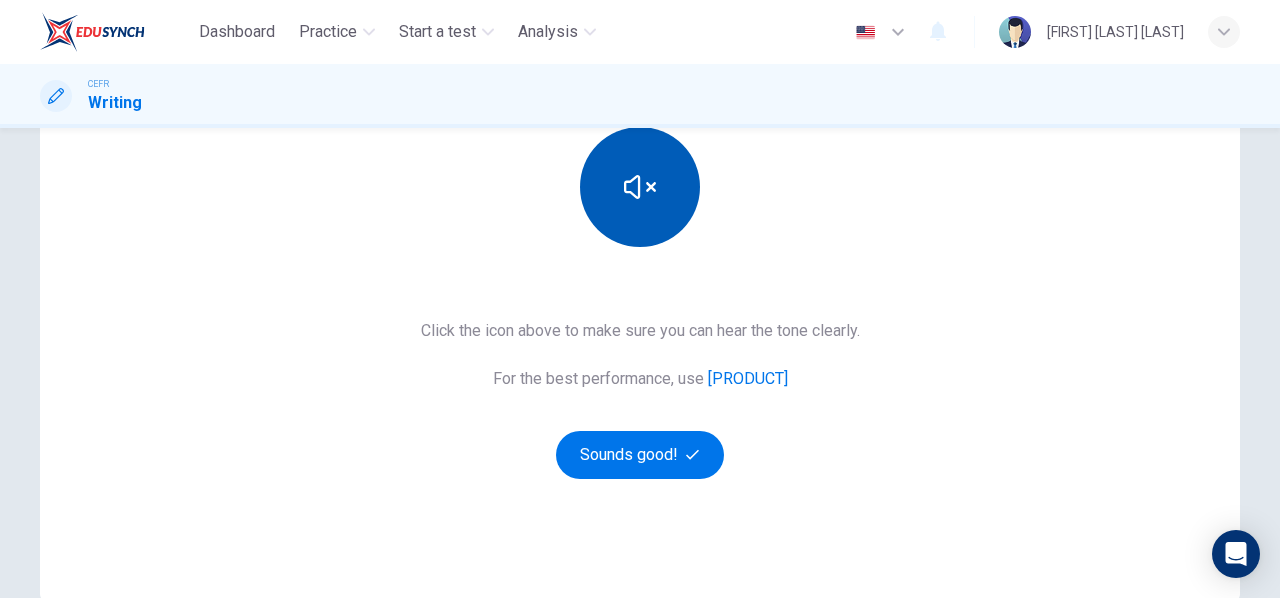 type 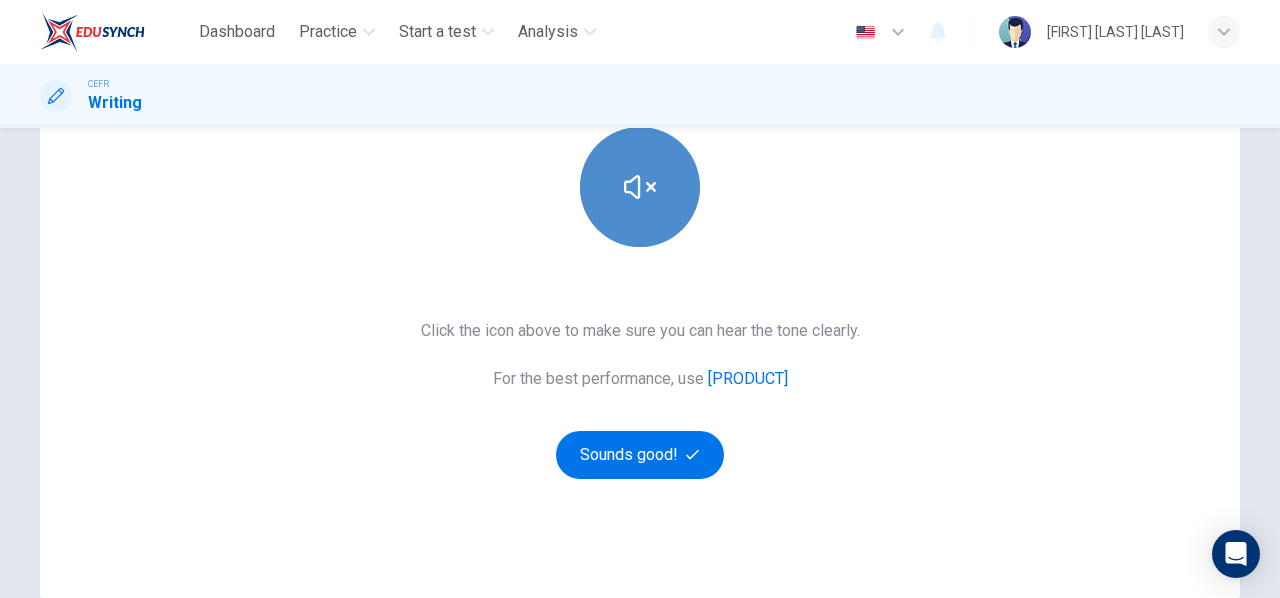 click at bounding box center [640, 187] 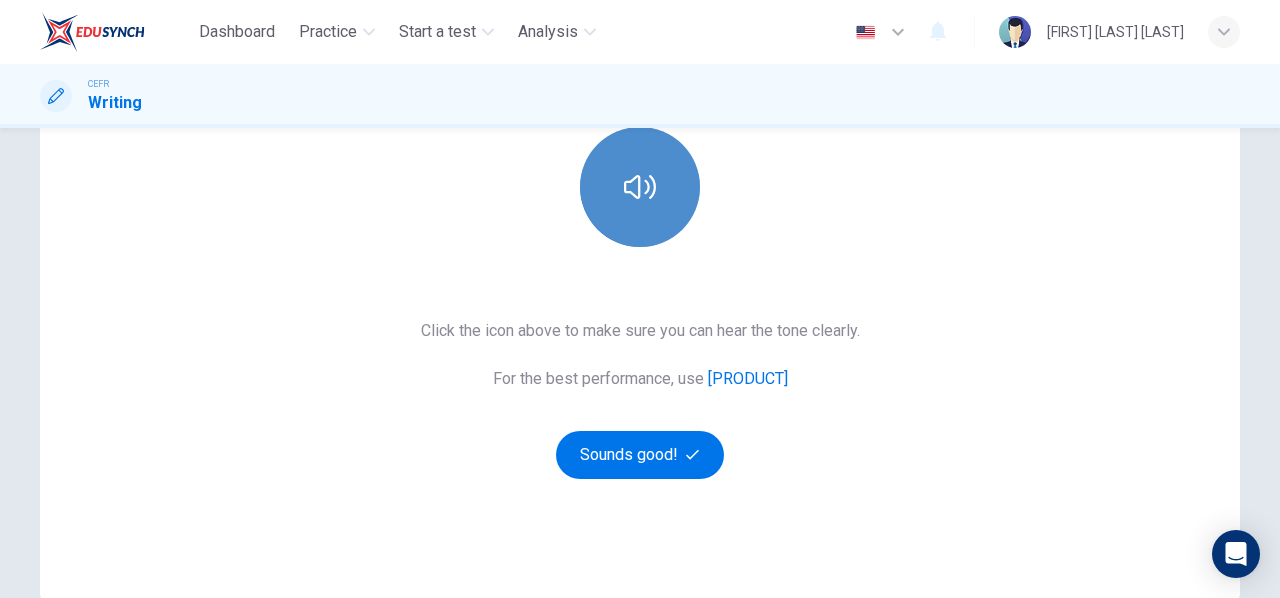 click at bounding box center [640, 187] 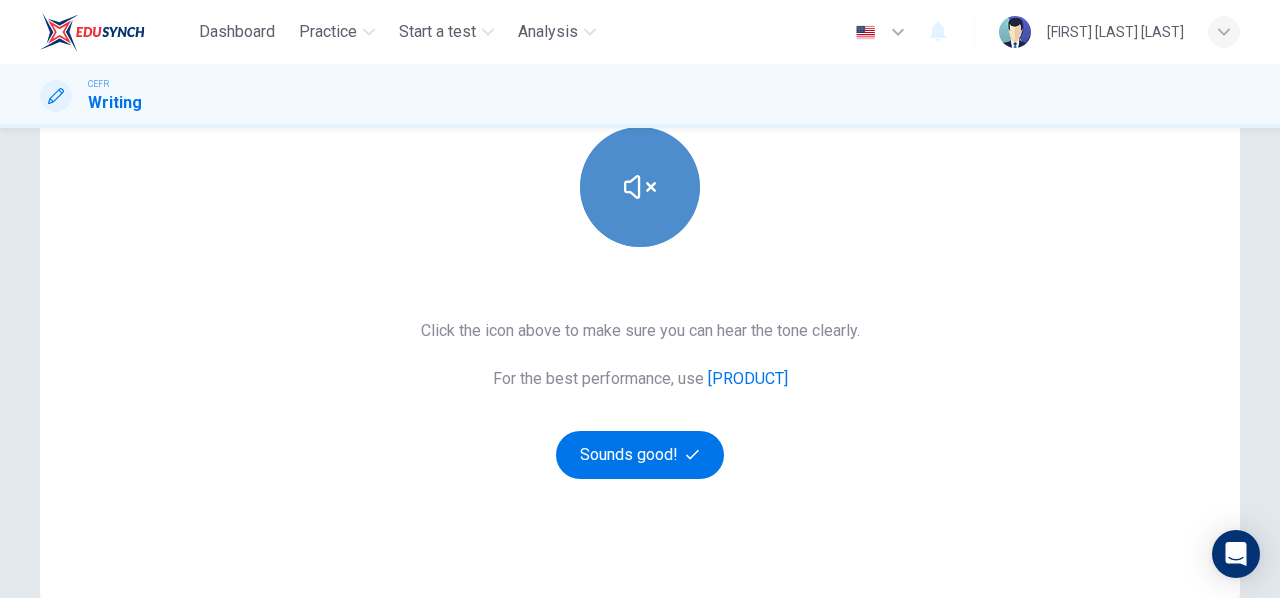 click at bounding box center [640, 187] 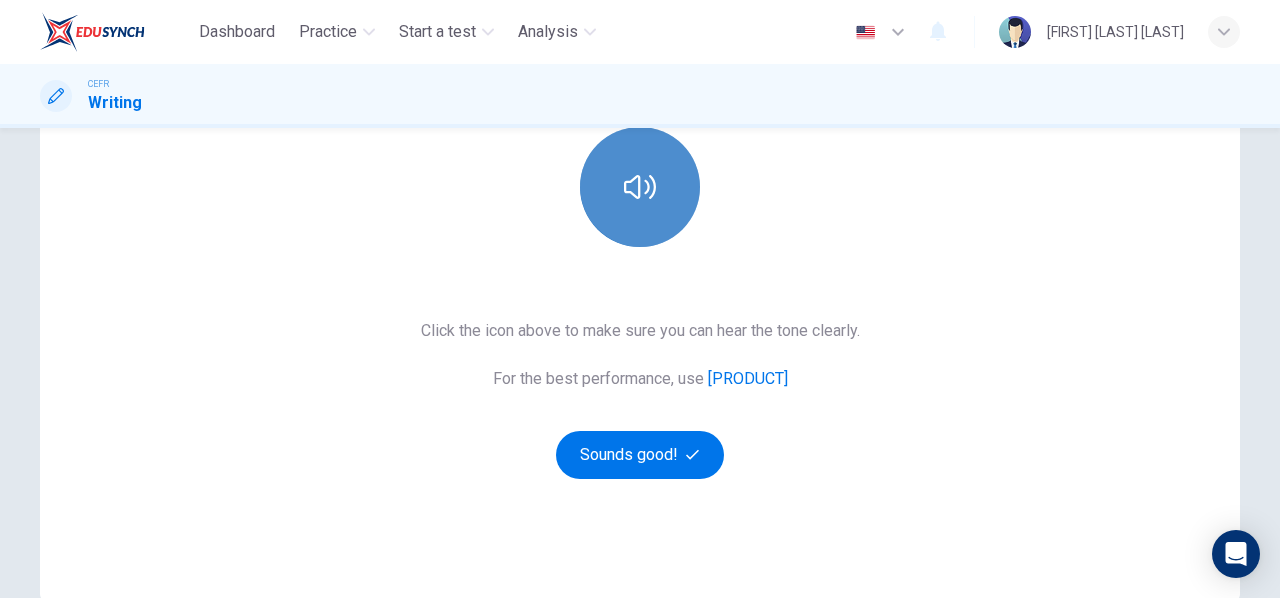 click at bounding box center [640, 187] 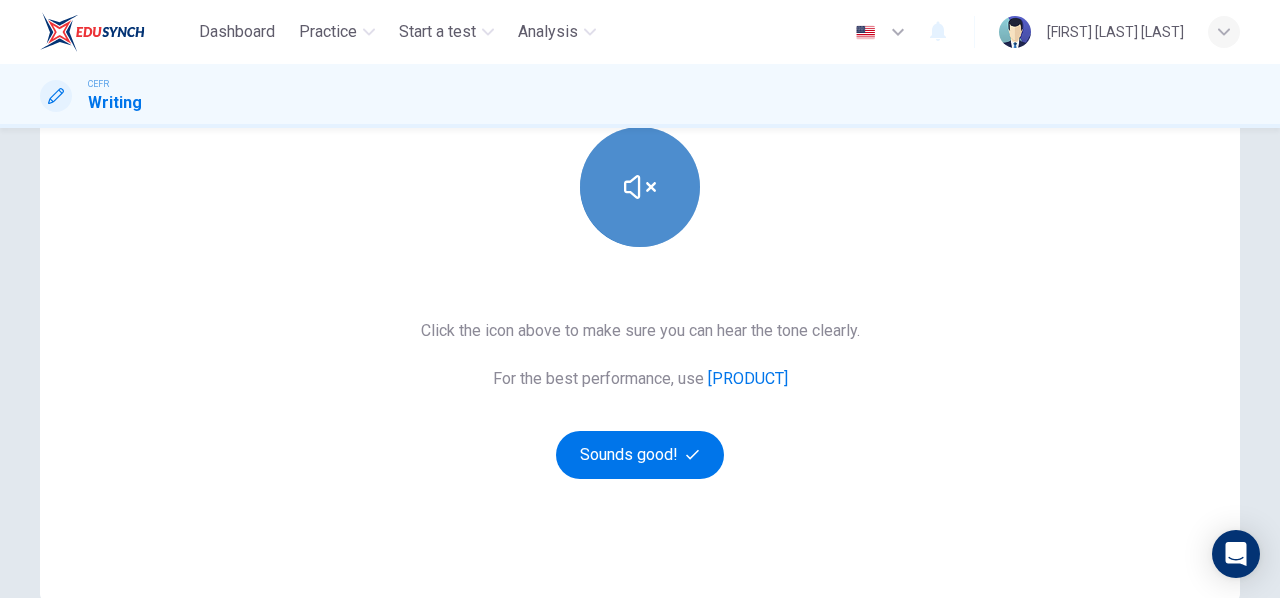 click at bounding box center [640, 187] 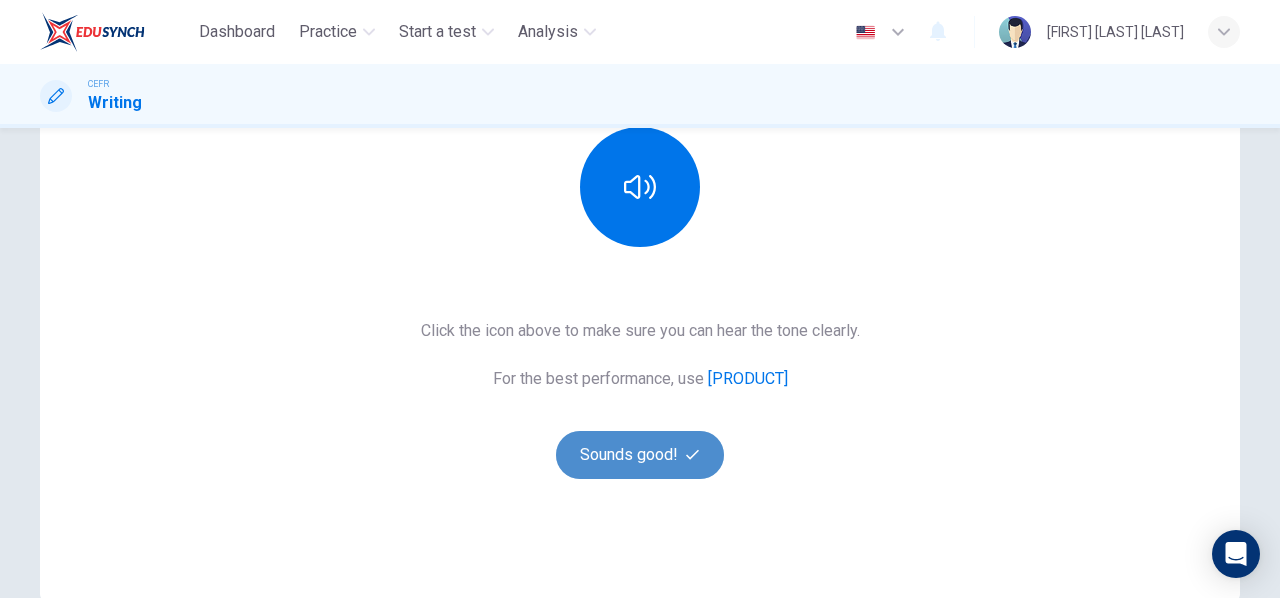 click on "Sounds good!" at bounding box center [640, 455] 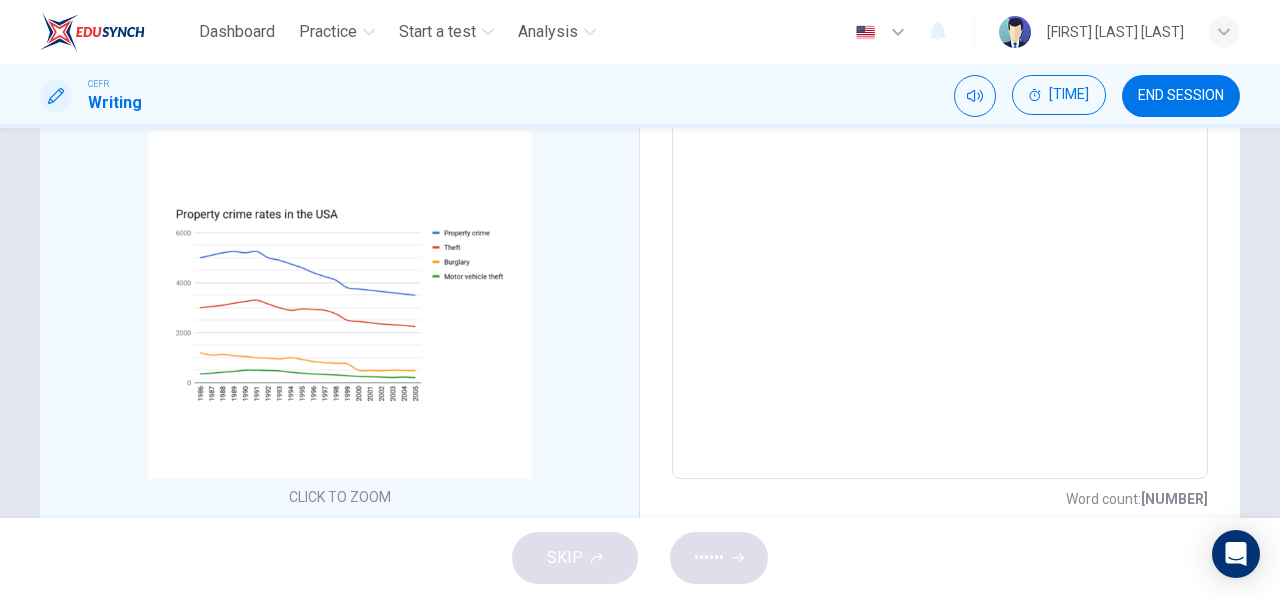 scroll, scrollTop: 376, scrollLeft: 0, axis: vertical 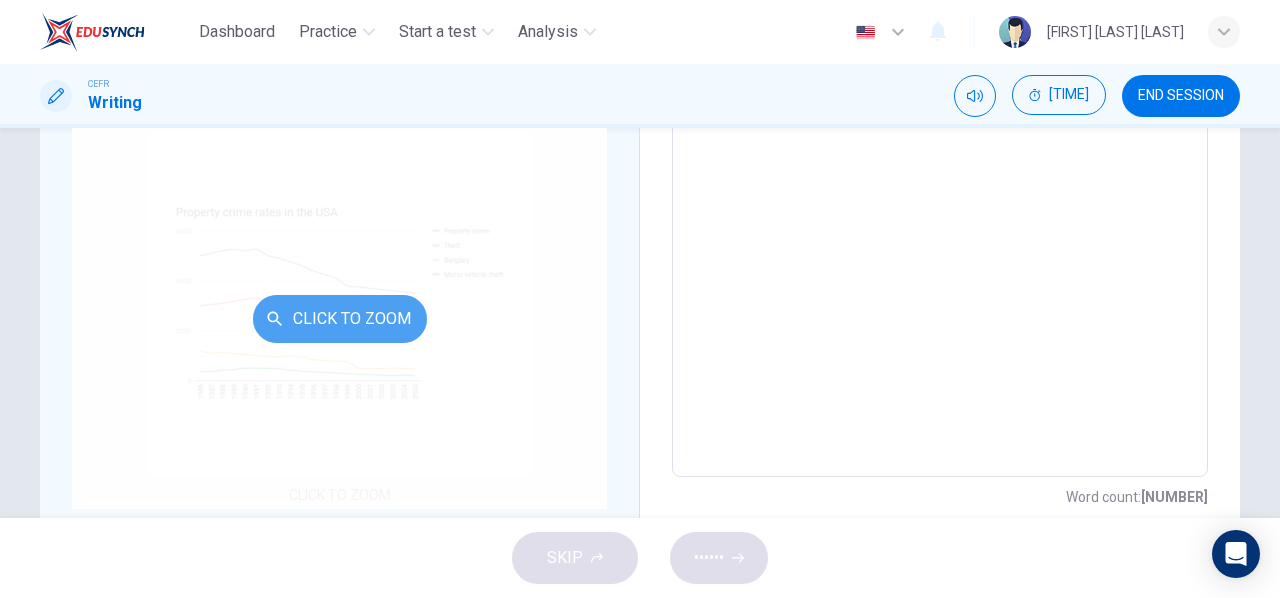click on "Click to Zoom" at bounding box center [340, 319] 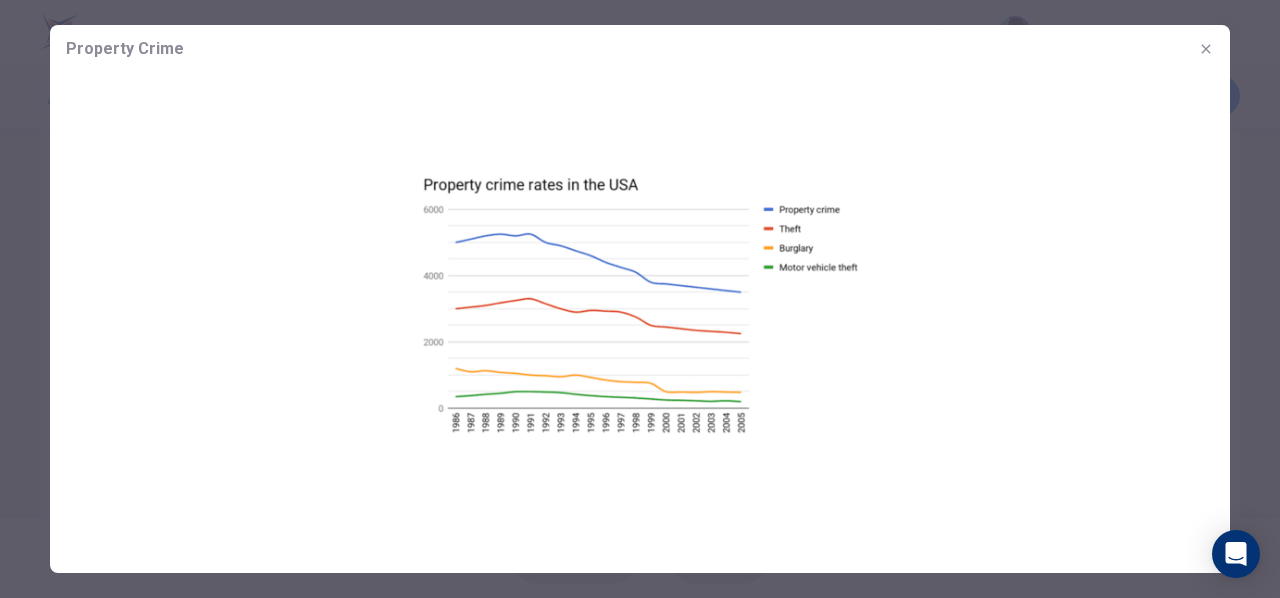 click at bounding box center [1206, 49] 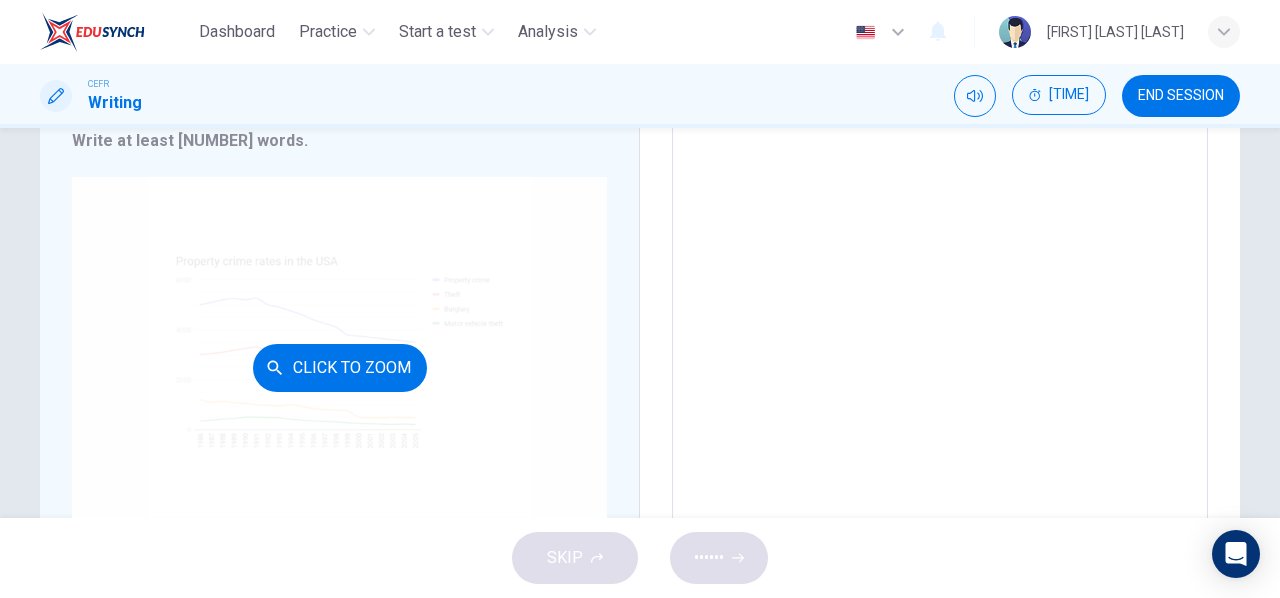 scroll, scrollTop: 447, scrollLeft: 0, axis: vertical 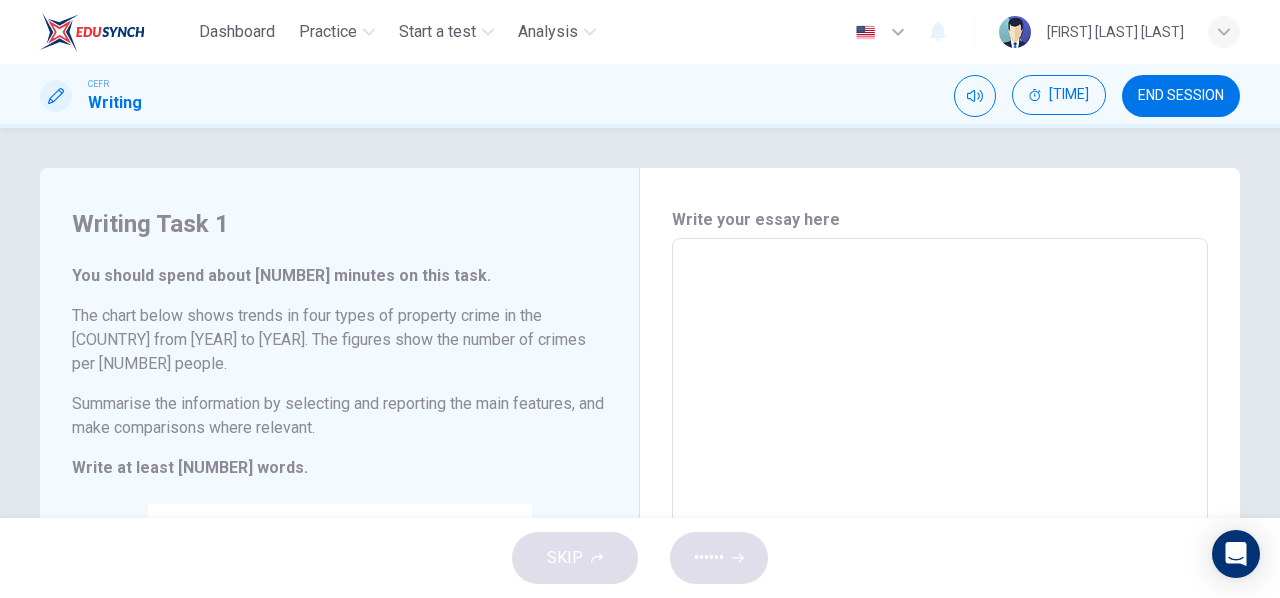 click at bounding box center (940, 546) 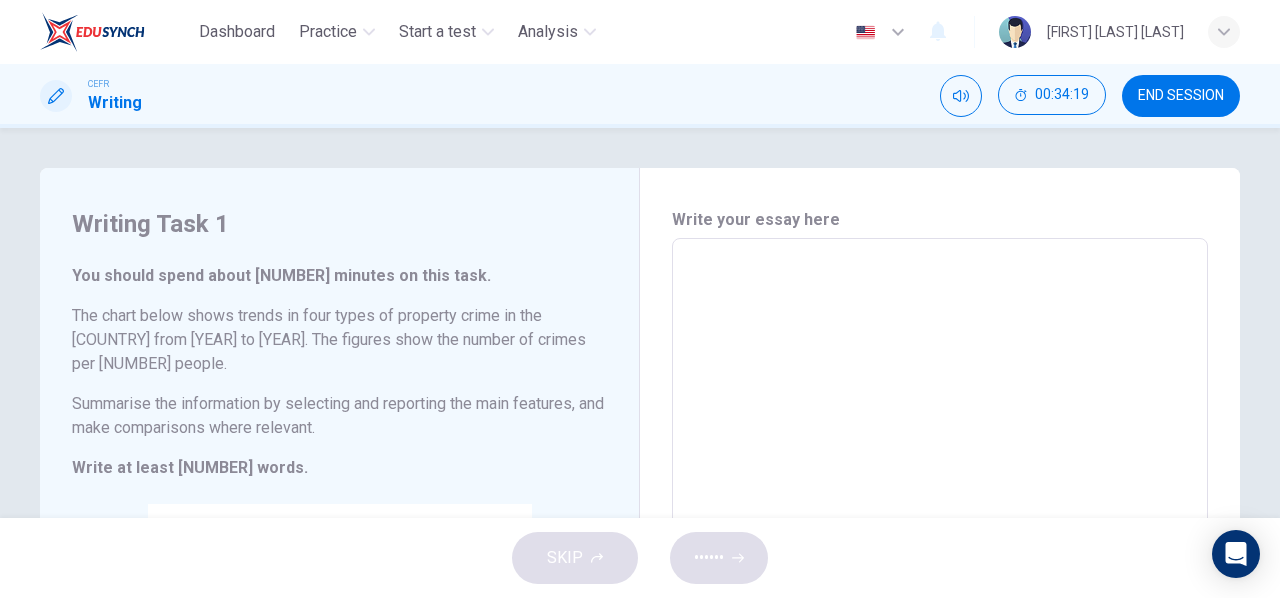 click on "x ​" at bounding box center (940, 545) 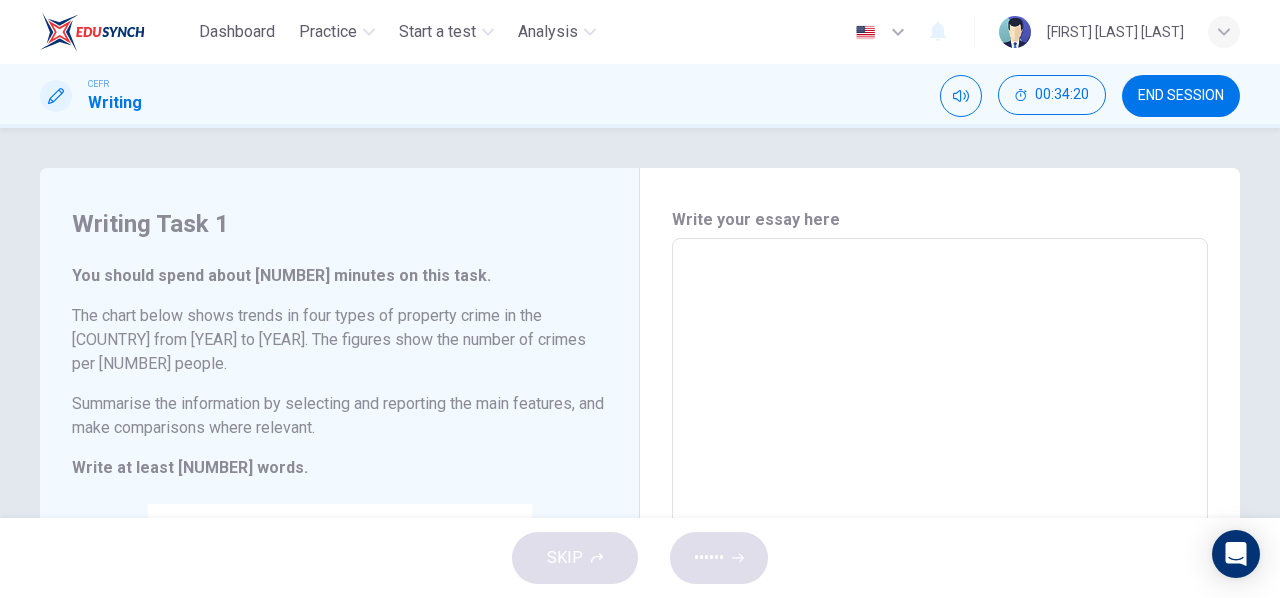 click on "x ​" at bounding box center (940, 545) 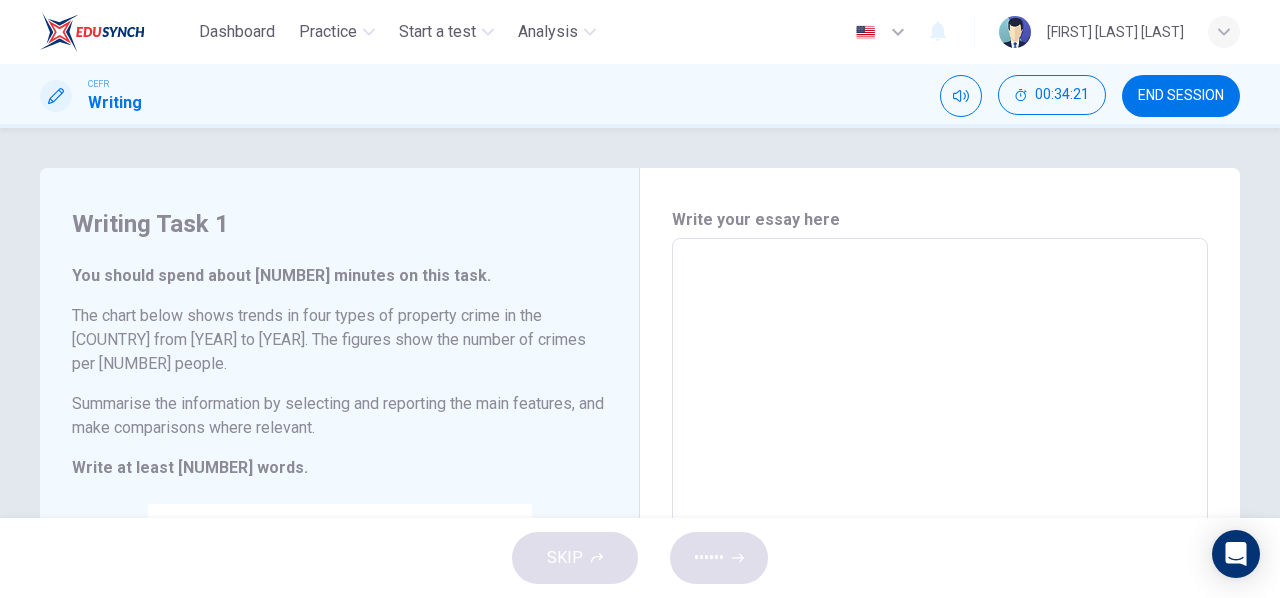 click on "x ​" at bounding box center (940, 545) 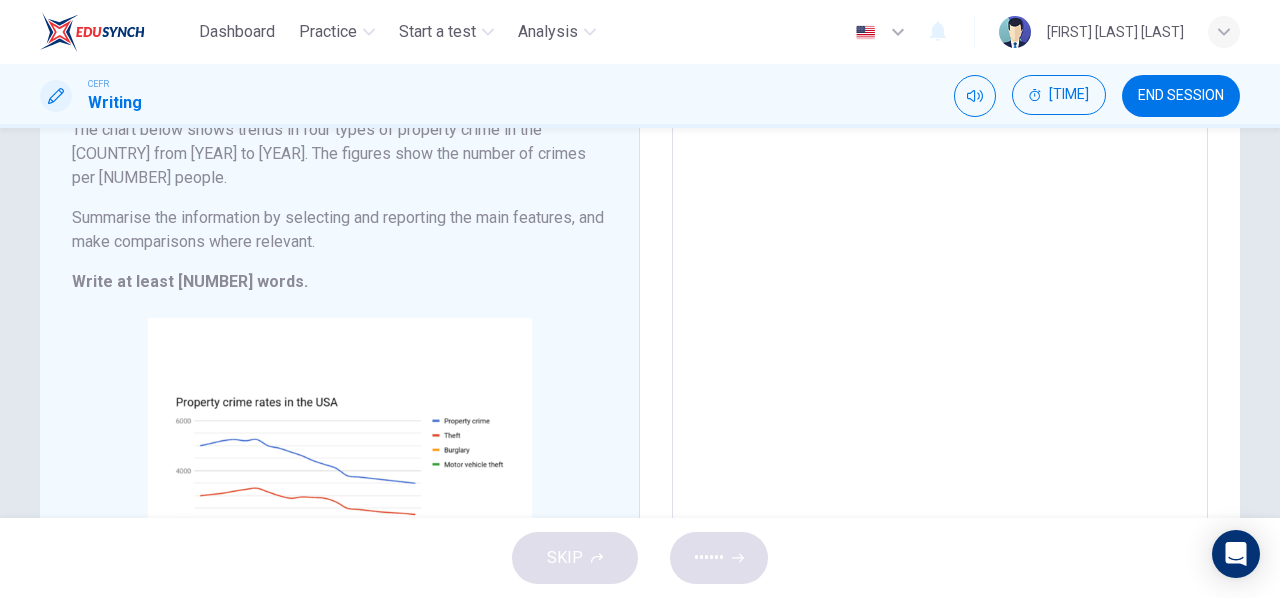 scroll, scrollTop: 0, scrollLeft: 0, axis: both 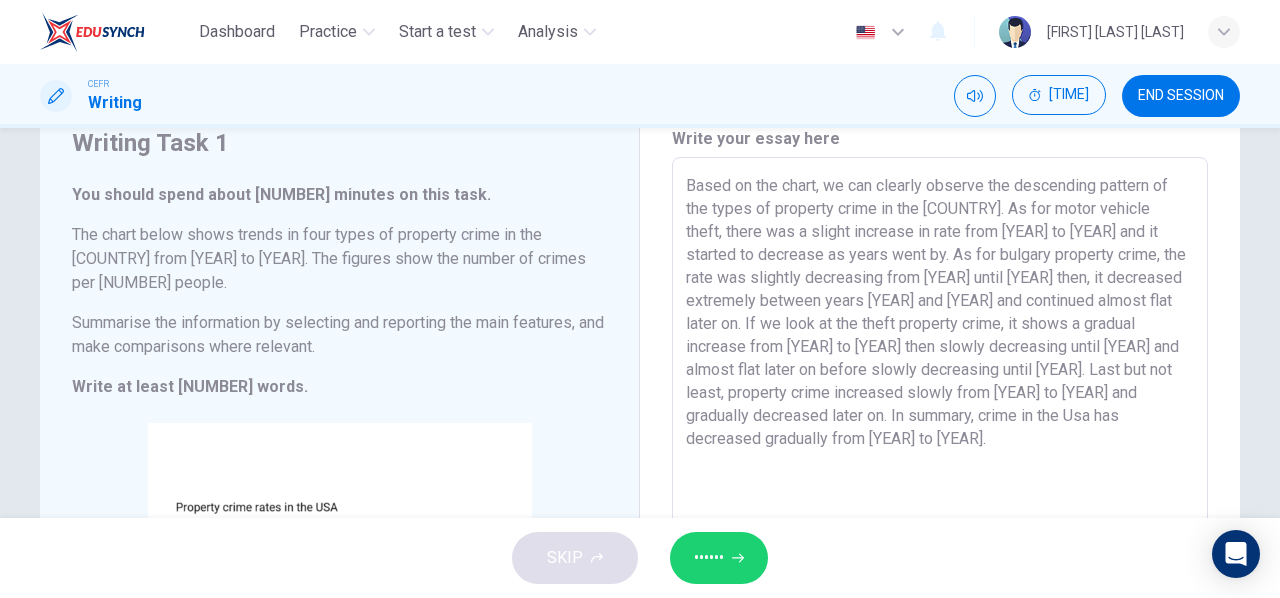 click on "Based on the chart, we can clearly observe the descending pattern of the types of property crime in the [COUNTRY]. As for motor vehicle theft, there was a slight increase in rate from [YEAR] to [YEAR] and it started to decrease as years went by. As for bulgary property crime, the rate was slightly decreasing from [YEAR] until [YEAR] then, it decreased extremely between years [YEAR] and [YEAR] and continued almost flat later on. If we look at the theft property crime, it shows a gradual increase from [YEAR] to [YEAR] then slowly decreasing until [YEAR] and almost flat later on before slowly decreasing until [YEAR]. Last but not least, property crime increased slowly from [YEAR] to [YEAR] and gradually decreased later on. In summary, crime in the Usa has decreased gradually from [YEAR] to [YEAR]." at bounding box center (940, 465) 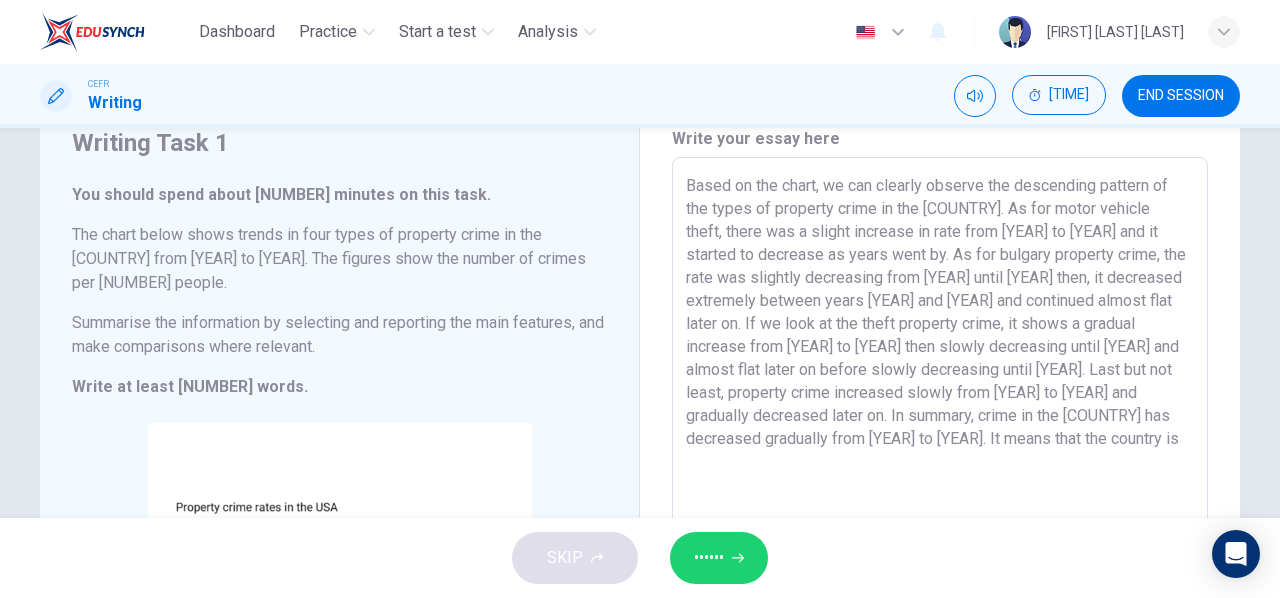 click on "Based on the chart, we can clearly observe the descending pattern of the types of property crime in the [COUNTRY]. As for motor vehicle theft, there was a slight increase in rate from [YEAR] to [YEAR] and it started to decrease as years went by. As for bulgary property crime, the rate was slightly decreasing from [YEAR] until [YEAR] then, it decreased extremely between years [YEAR] and [YEAR] and continued almost flat later on. If we look at the theft property crime, it shows a gradual increase from [YEAR] to [YEAR] then slowly decreasing until [YEAR] and almost flat later on before slowly decreasing until [YEAR]. Last but not least, property crime increased slowly from [YEAR] to [YEAR] and gradually decreased later on. In summary, crime in the [COUNTRY] has decreased gradually from [YEAR] to [YEAR]. It means that the country is" at bounding box center (940, 465) 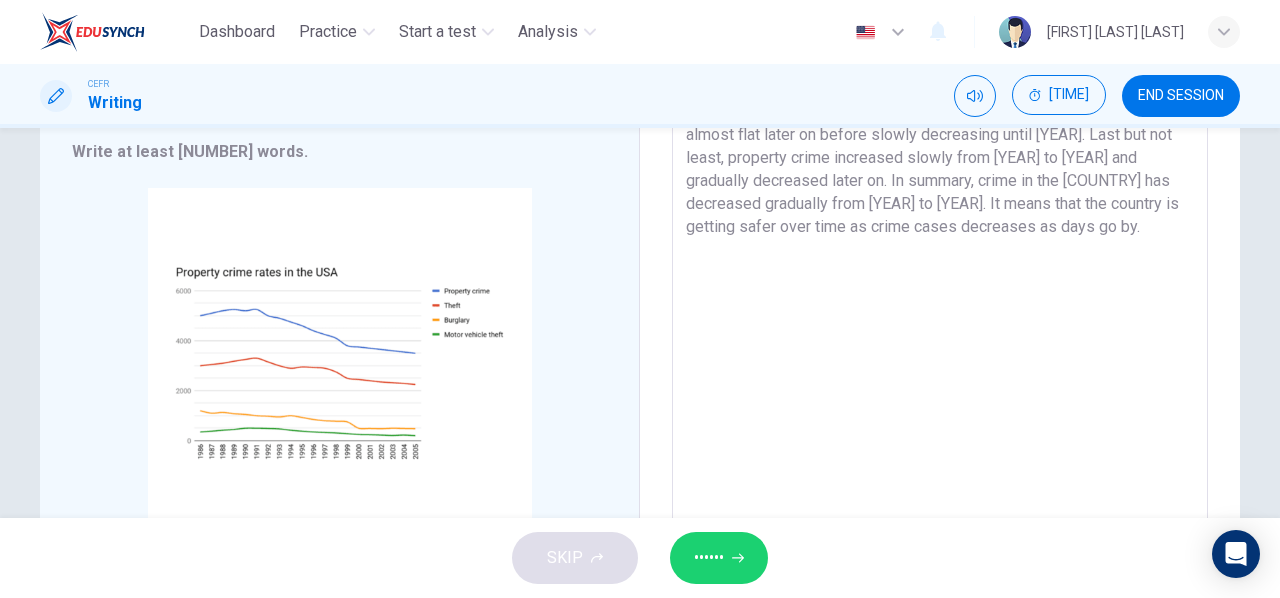 scroll, scrollTop: 323, scrollLeft: 0, axis: vertical 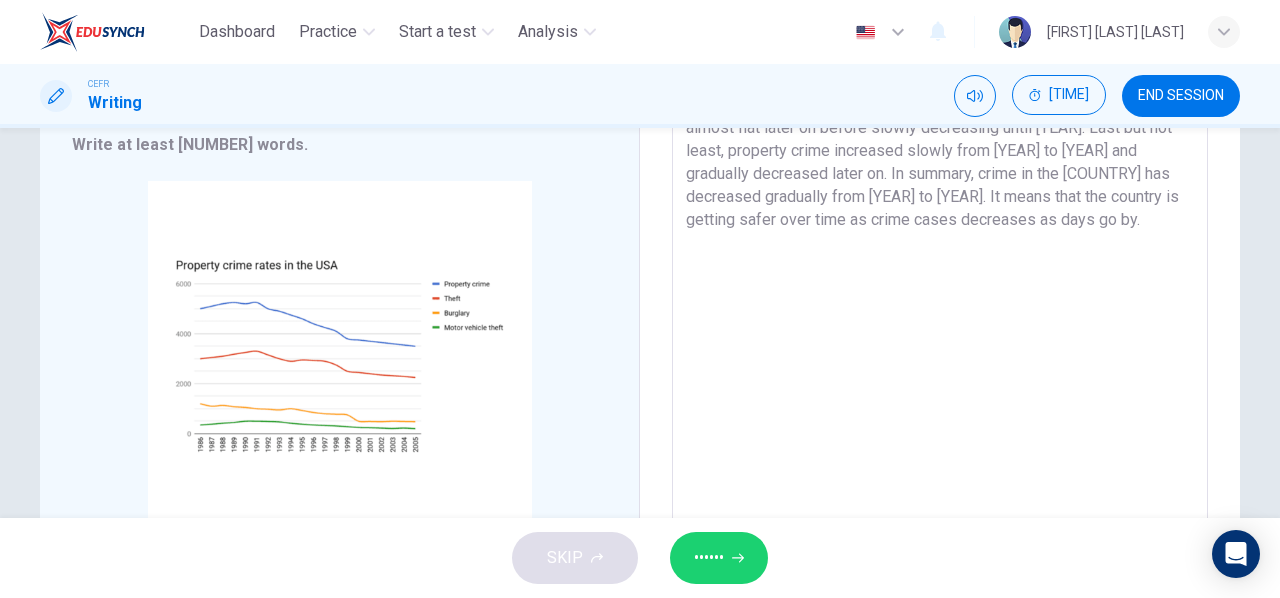 drag, startPoint x: 724, startPoint y: 193, endPoint x: 910, endPoint y: 230, distance: 189.64441 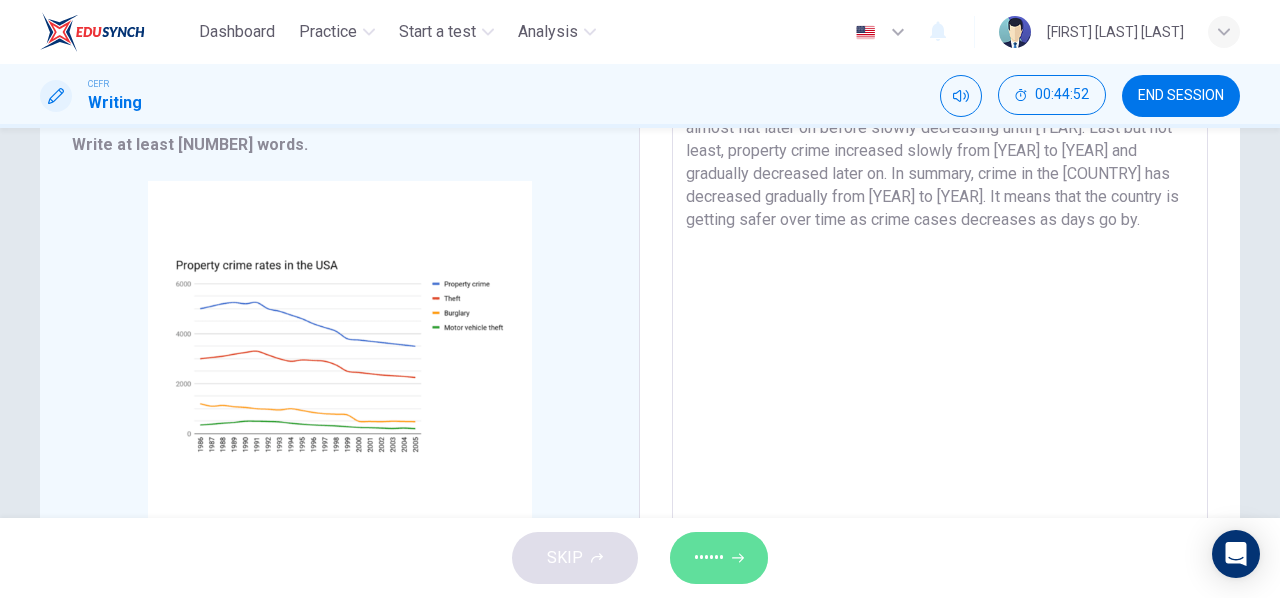 click on "••••••" at bounding box center [719, 558] 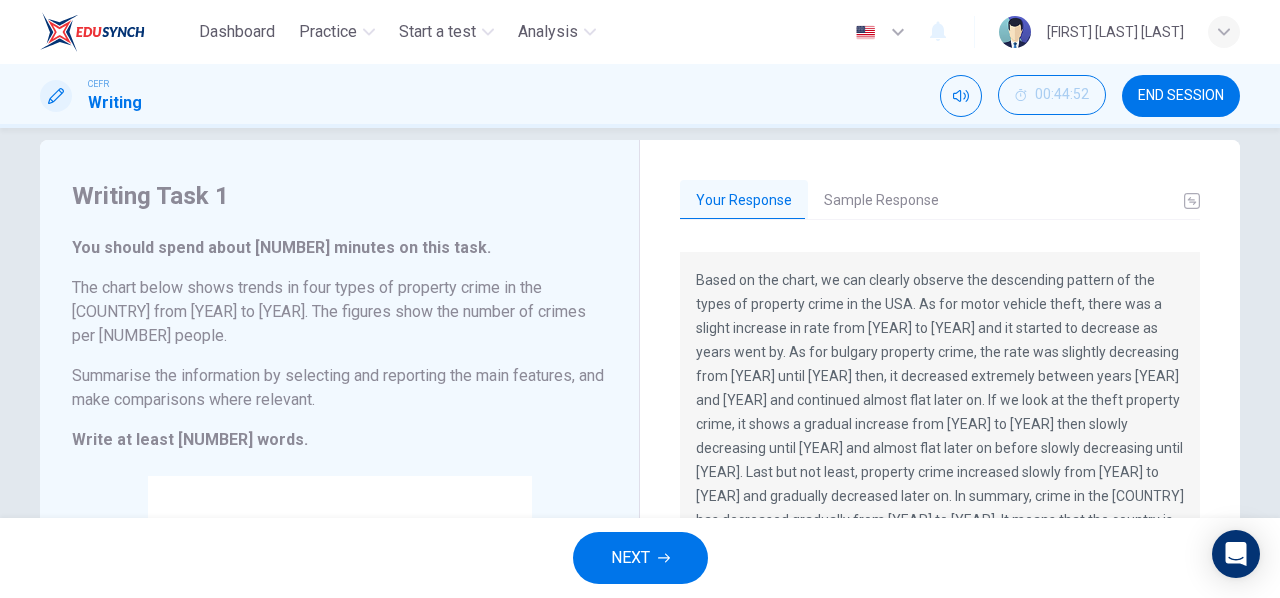 scroll, scrollTop: 29, scrollLeft: 0, axis: vertical 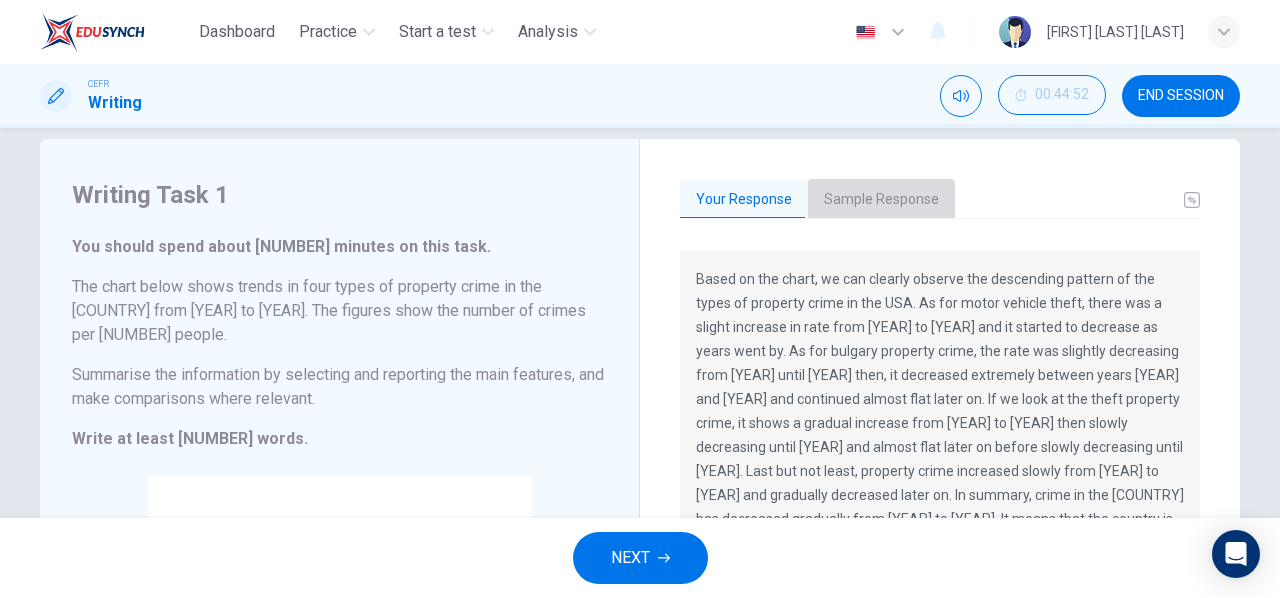 click on "Sample Response" at bounding box center (881, 200) 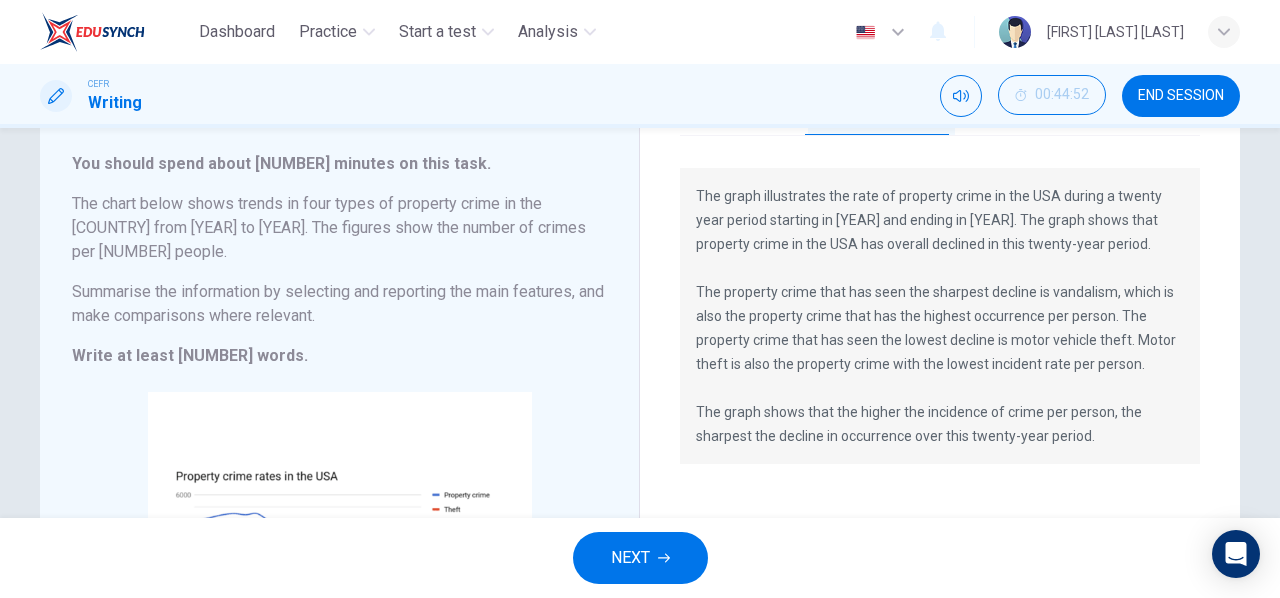 scroll, scrollTop: 110, scrollLeft: 0, axis: vertical 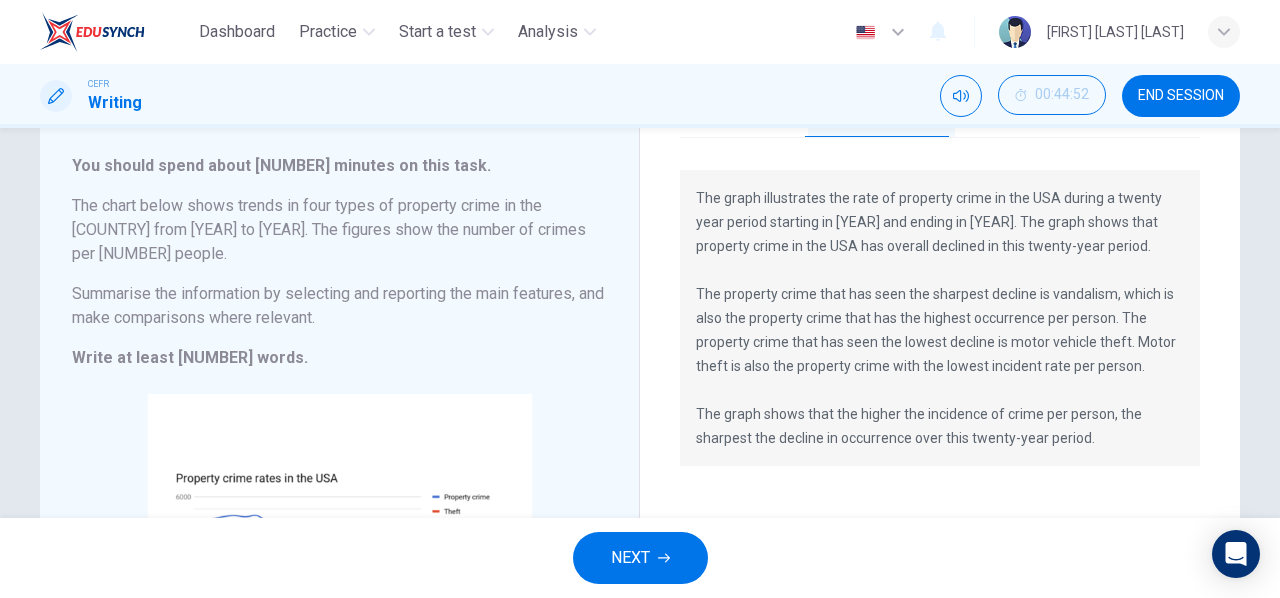 type 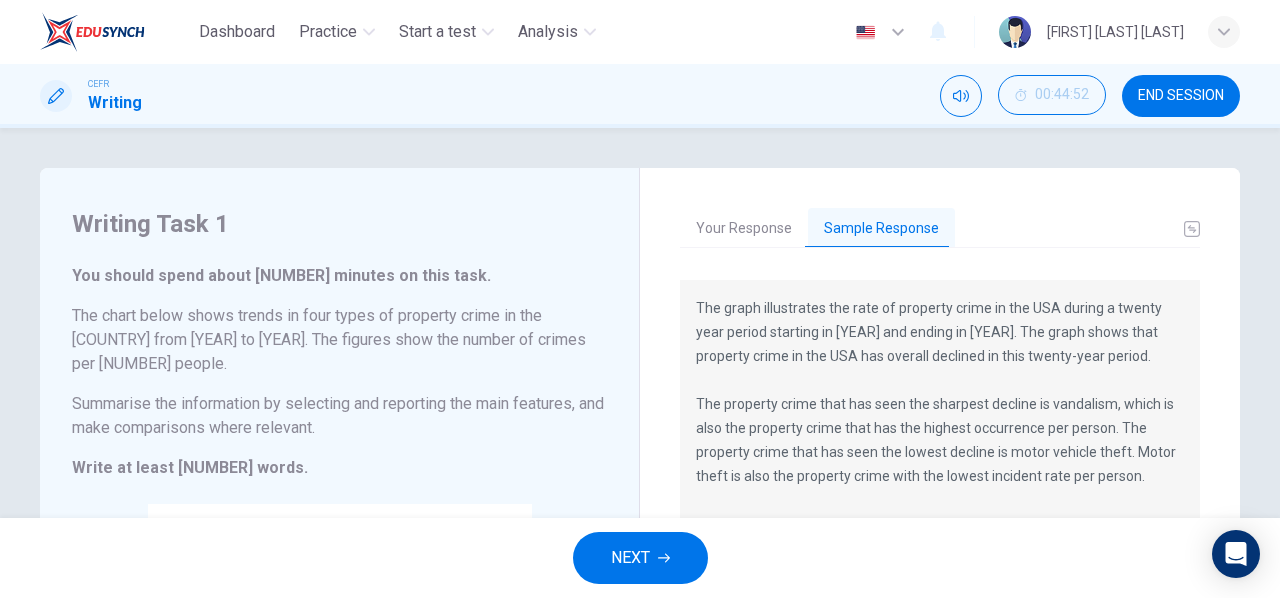scroll, scrollTop: 447, scrollLeft: 0, axis: vertical 